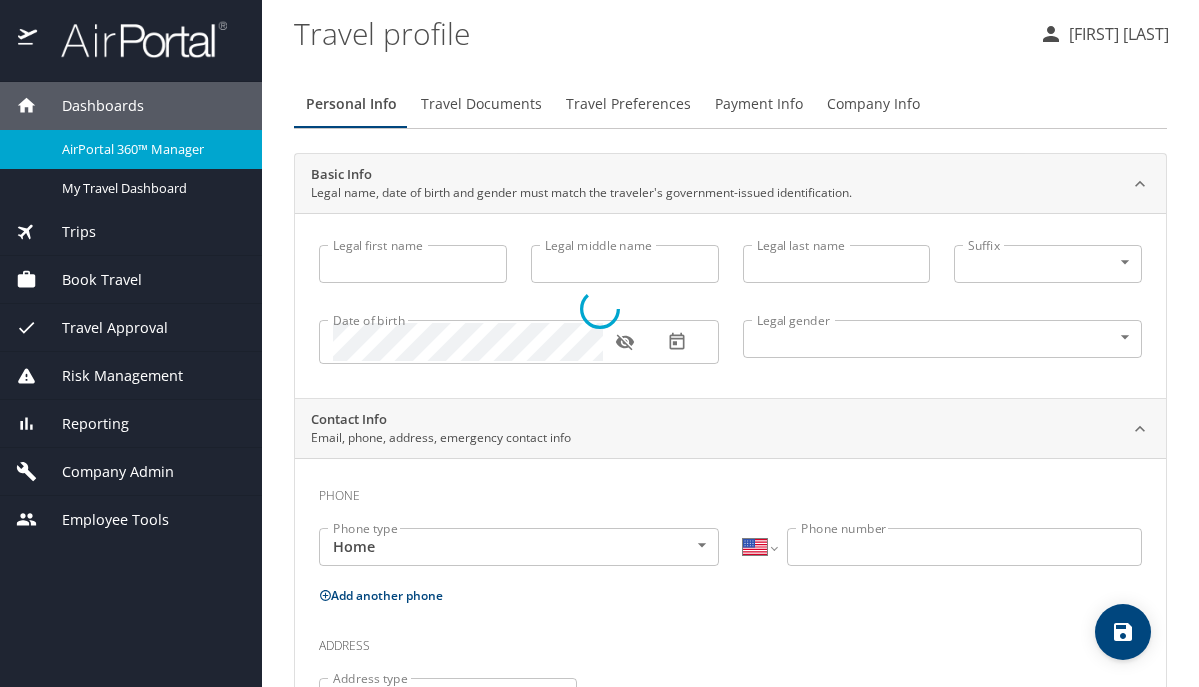 select on "US" 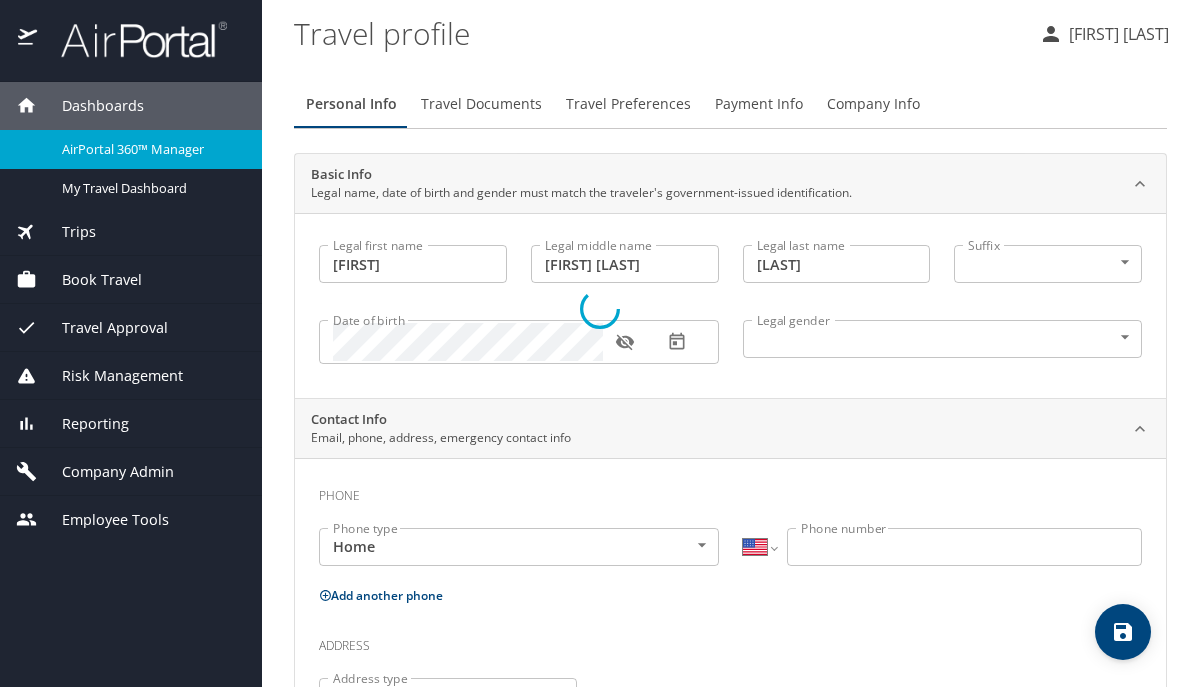 select on "US" 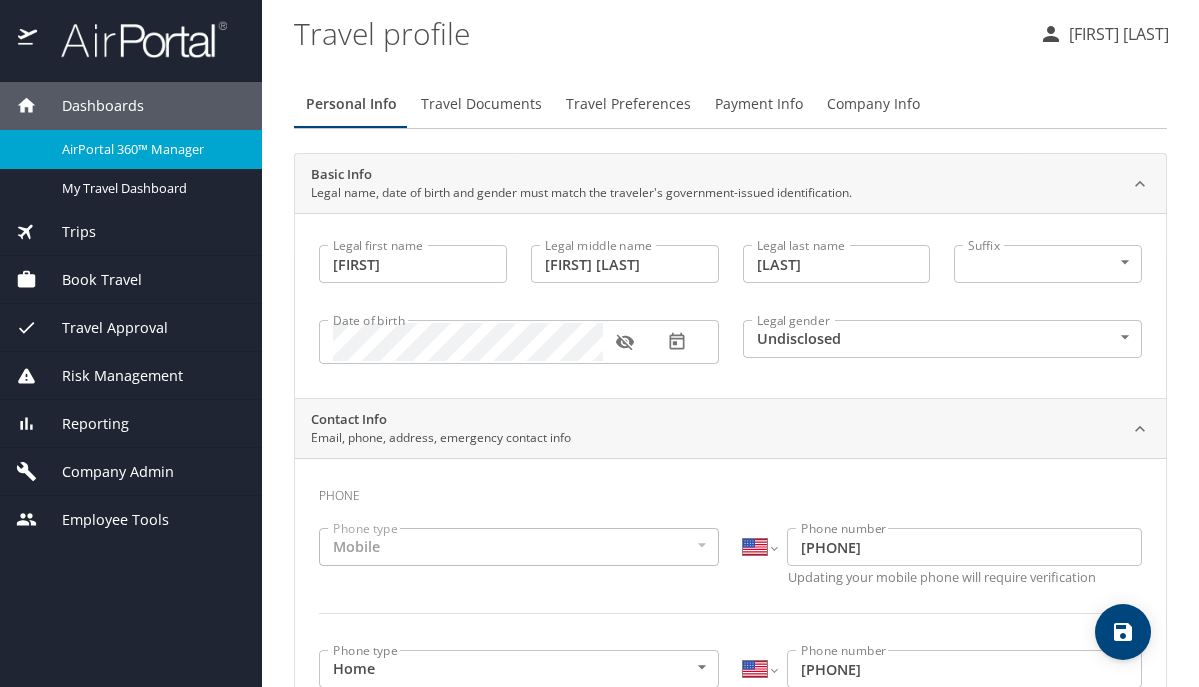 click on "Book Travel" at bounding box center (89, 280) 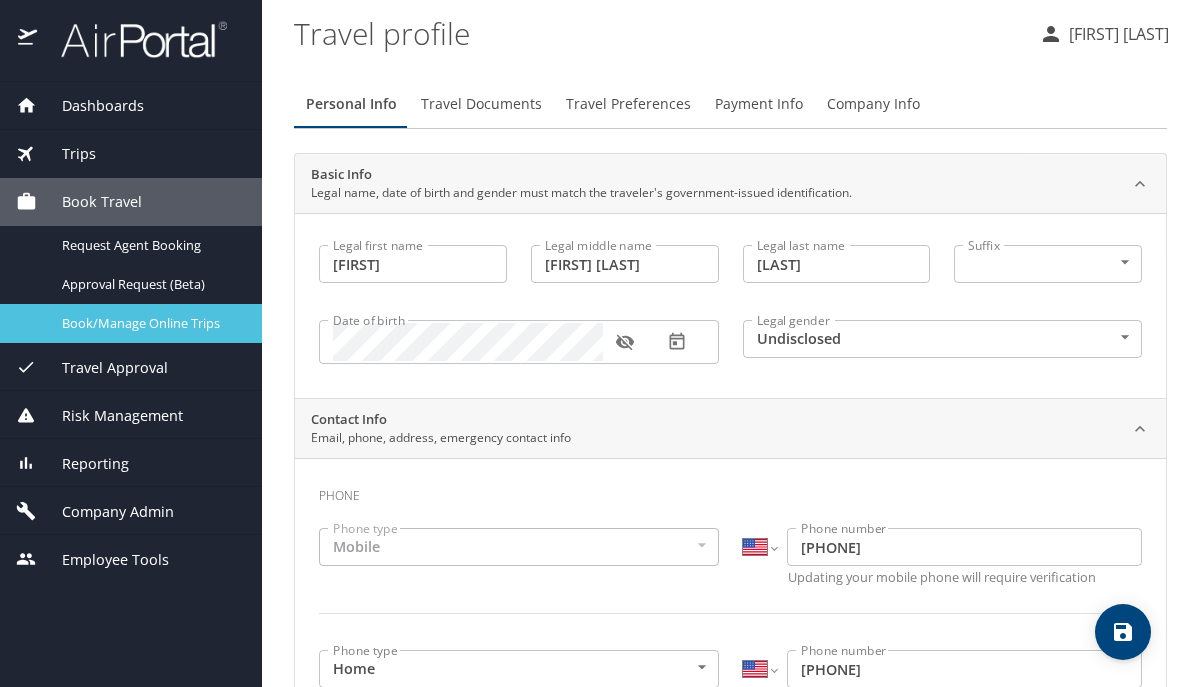 click on "Book/Manage Online Trips" at bounding box center [150, 323] 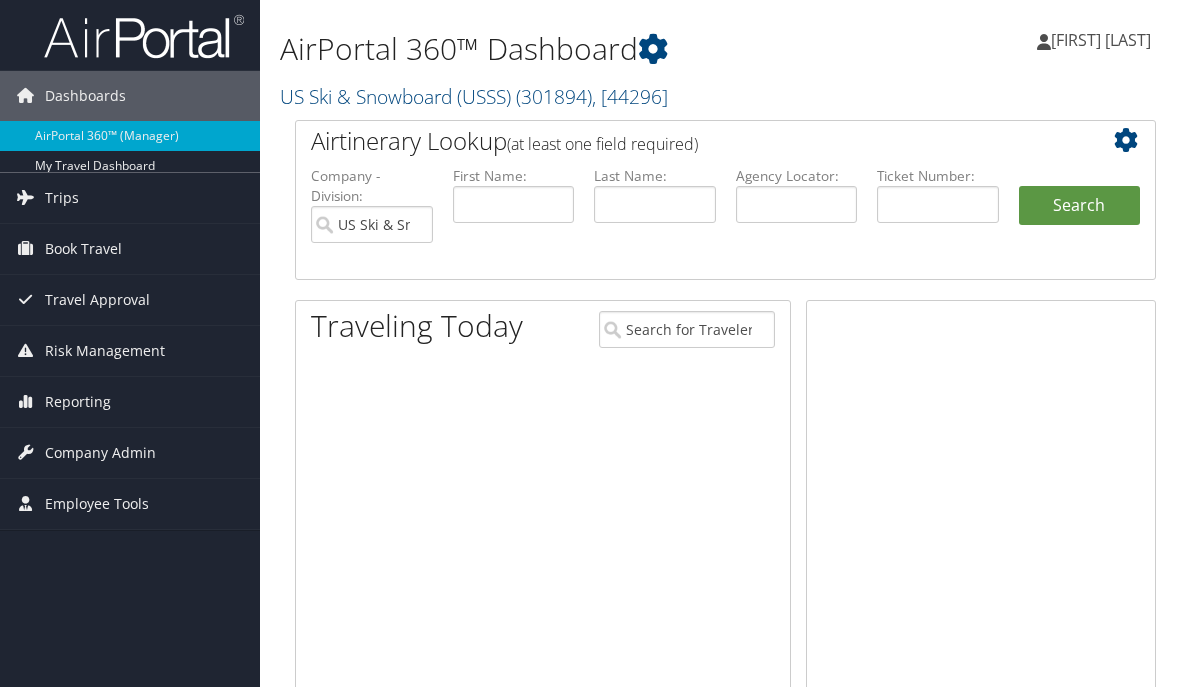 scroll, scrollTop: 0, scrollLeft: 0, axis: both 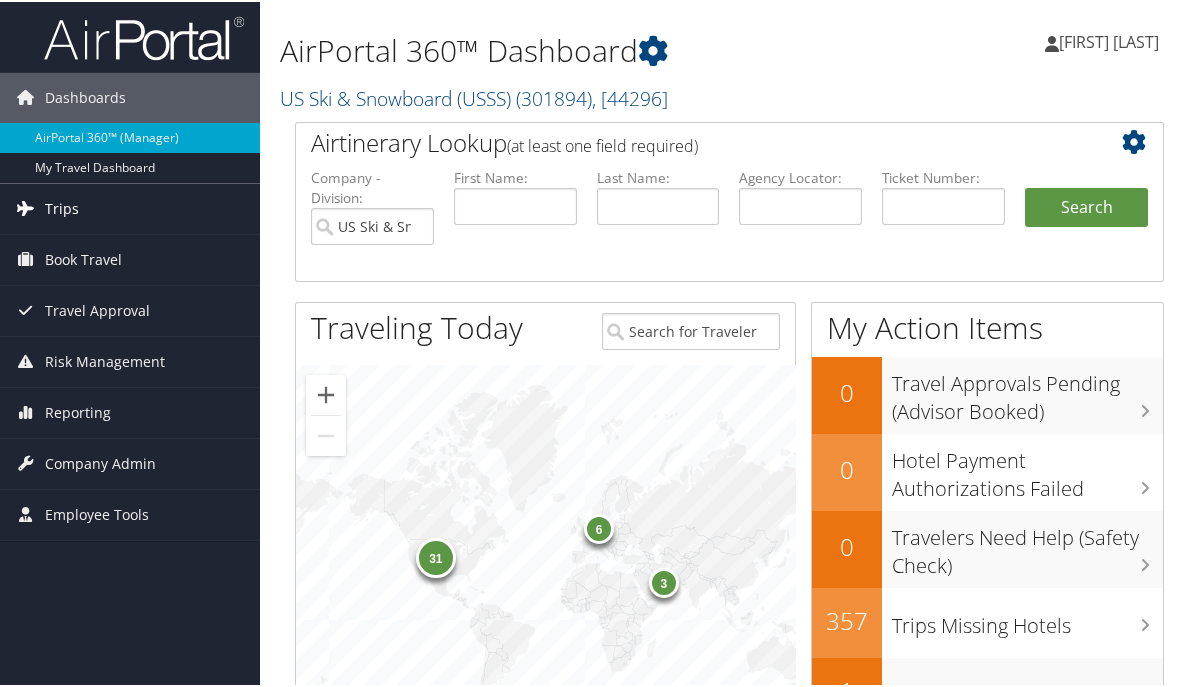 click on "Trips" at bounding box center [130, 207] 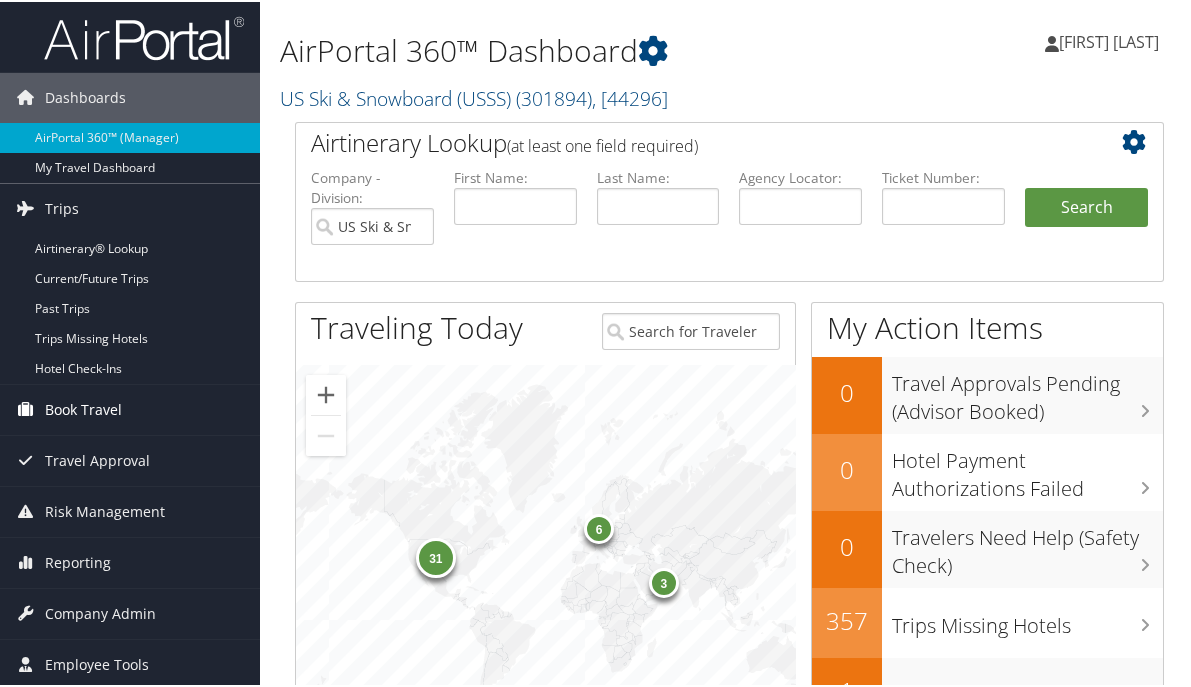 click on "Book Travel" at bounding box center [83, 408] 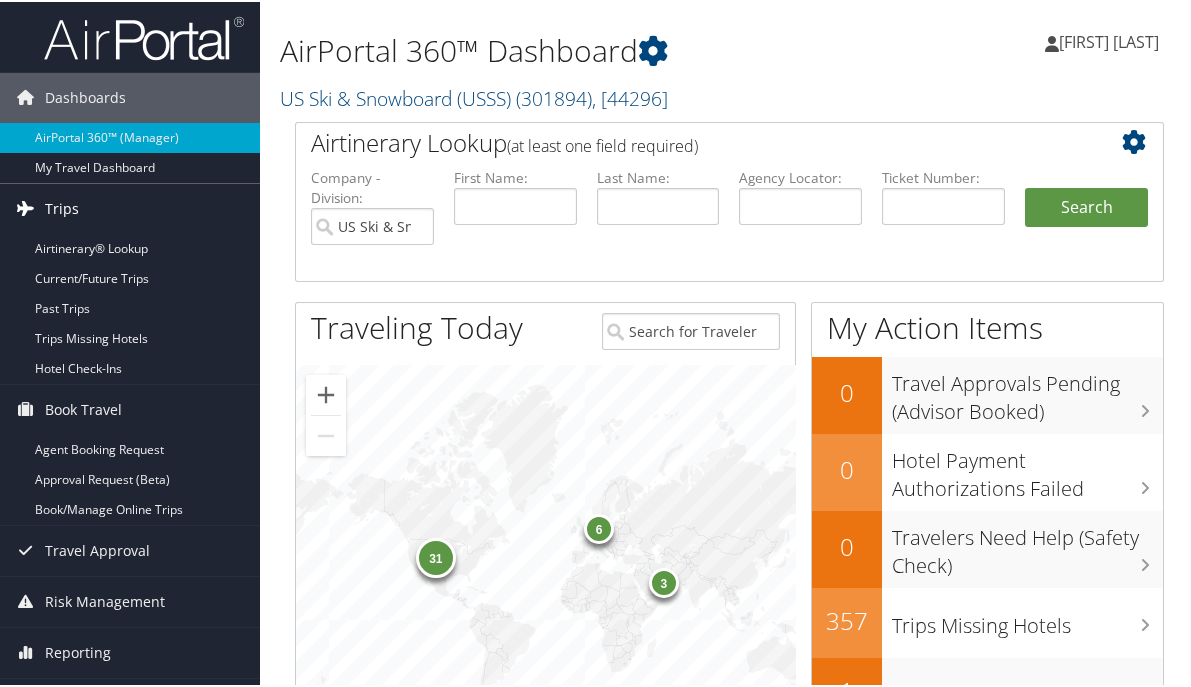 click on "Trips" at bounding box center (62, 207) 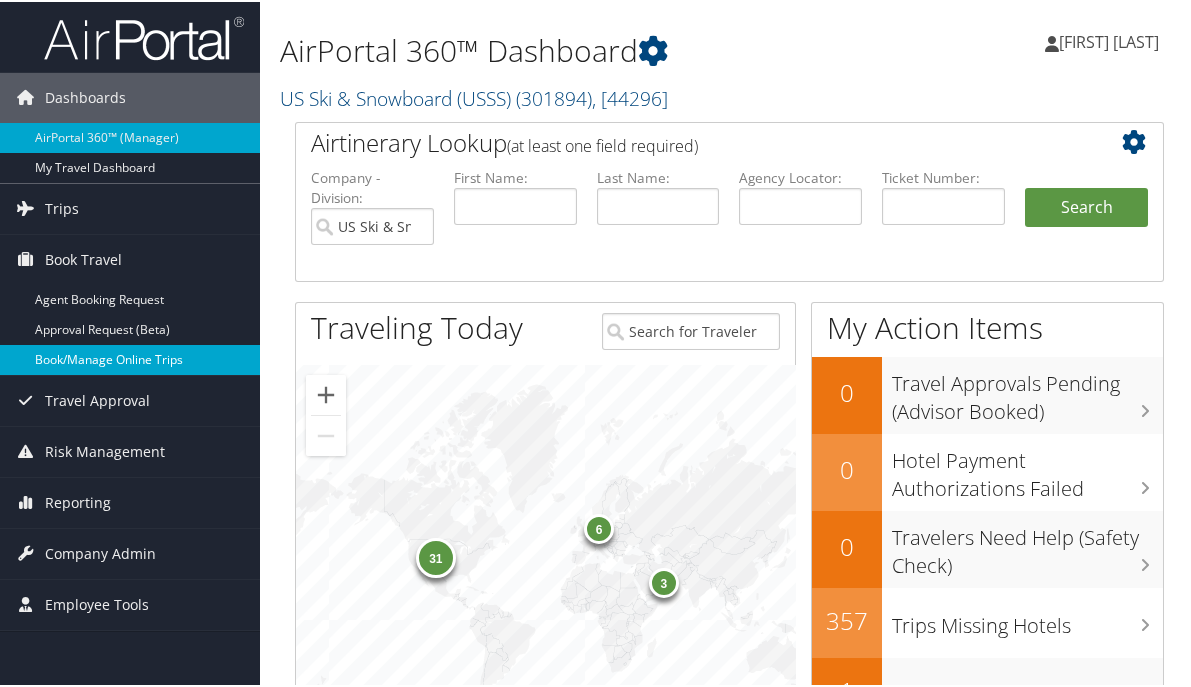 click on "Book/Manage Online Trips" at bounding box center [130, 358] 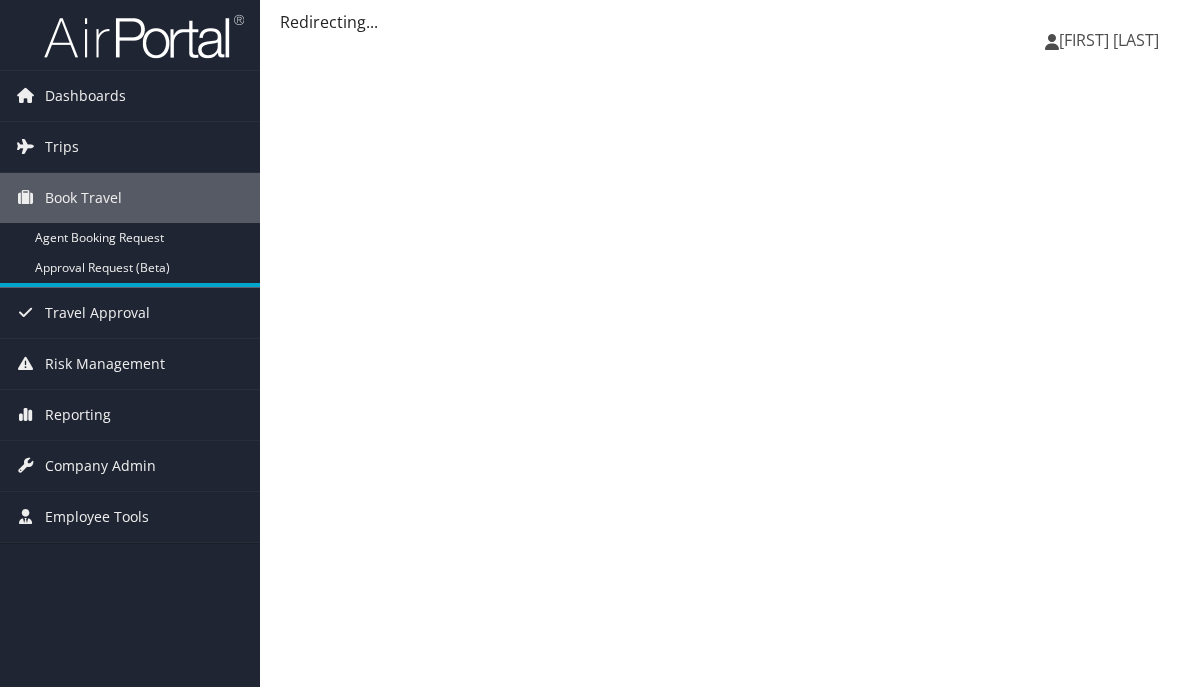 scroll, scrollTop: 0, scrollLeft: 0, axis: both 